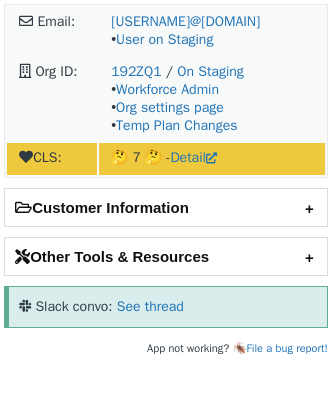 scroll, scrollTop: 0, scrollLeft: 0, axis: both 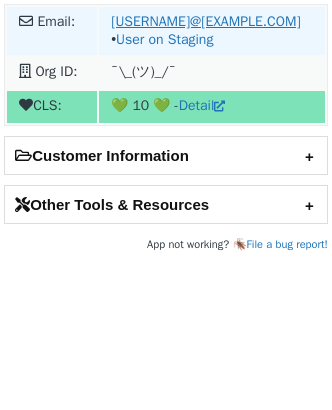 click on "sebastianharms@fullstory.com" at bounding box center [205, 21] 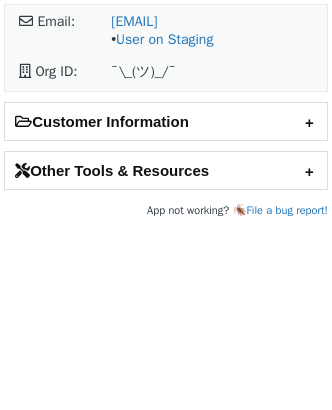 scroll, scrollTop: 0, scrollLeft: 0, axis: both 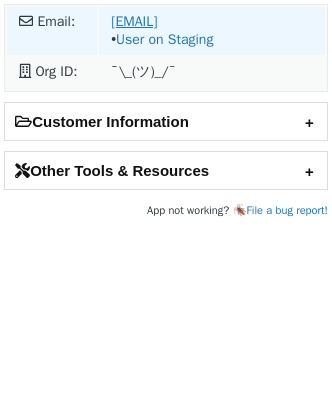 click on "mohamed@commonsku.com" at bounding box center [134, 21] 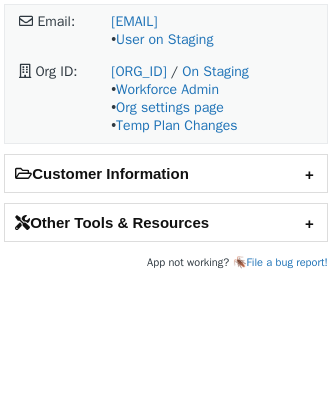 scroll, scrollTop: 0, scrollLeft: 0, axis: both 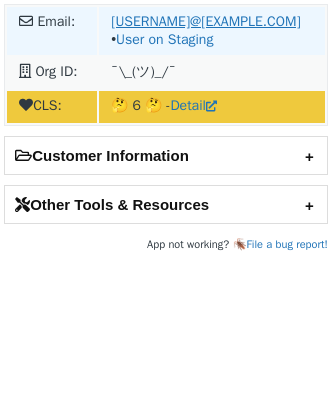 click on "ian.arcellana@withwellspring.com" at bounding box center (205, 21) 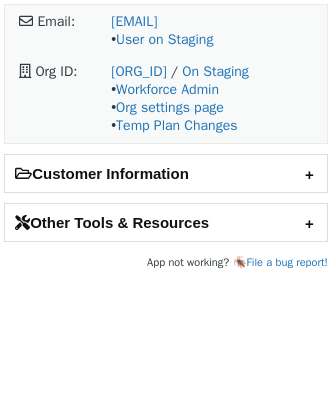 scroll, scrollTop: 0, scrollLeft: 0, axis: both 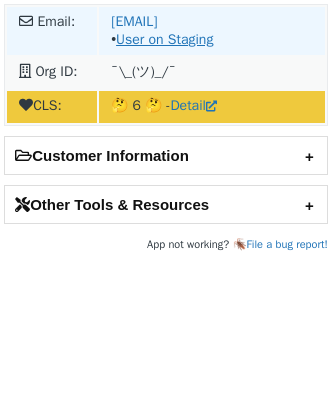 click on "User on Staging" at bounding box center (164, 39) 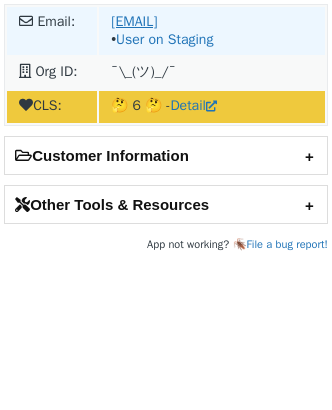 click on "[FIRST].[LAST]@[EXAMPLE.COM]" at bounding box center [134, 21] 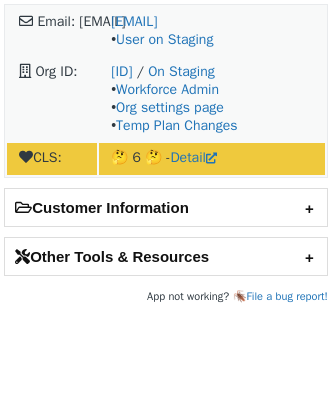 scroll, scrollTop: 0, scrollLeft: 0, axis: both 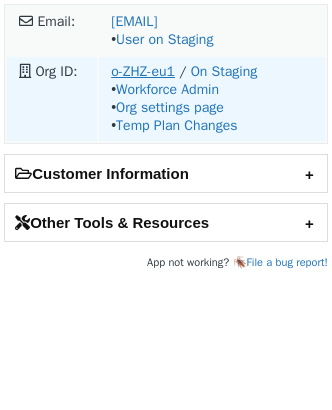 click on "o-ZHZ-eu1" at bounding box center (143, 71) 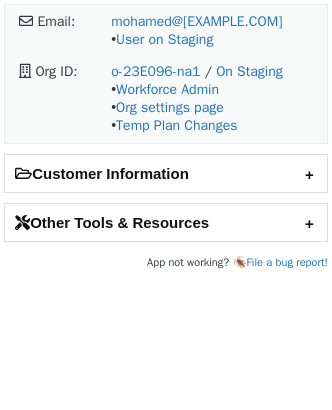 scroll, scrollTop: 0, scrollLeft: 0, axis: both 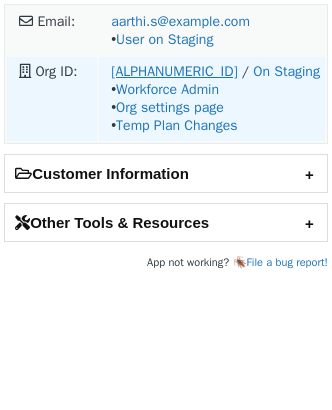 click on "o-1J5QMZ-na1" at bounding box center [174, 71] 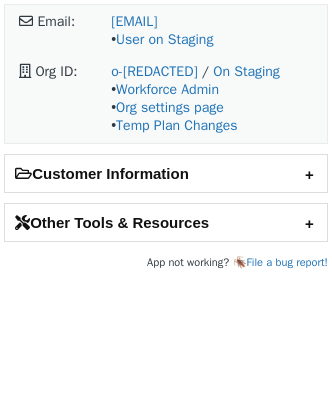 scroll, scrollTop: 0, scrollLeft: 0, axis: both 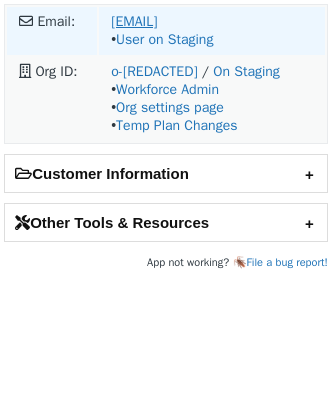 click on "aarthi.s@example.com" at bounding box center [134, 21] 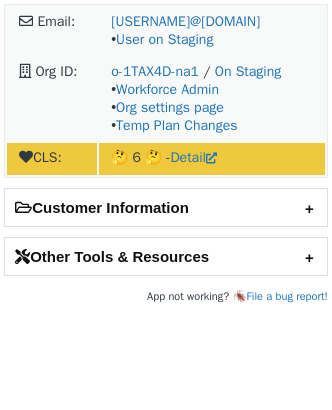 scroll, scrollTop: 0, scrollLeft: 0, axis: both 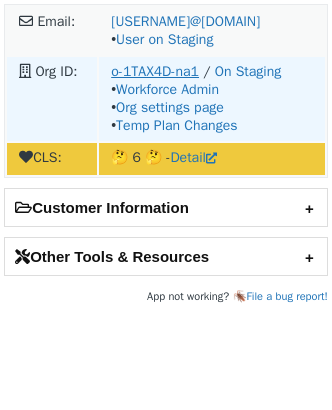 click on "o-1TAX4D-na1" at bounding box center (155, 71) 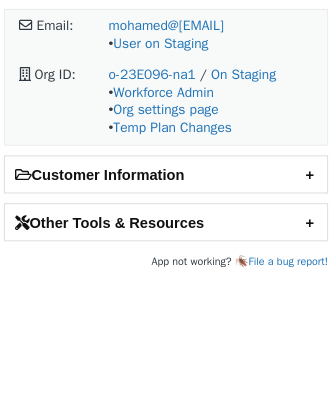 scroll, scrollTop: 0, scrollLeft: 0, axis: both 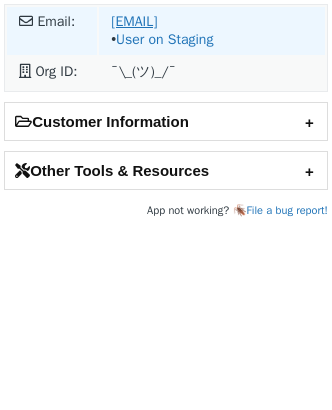 click on "brion@amtekusa.com" at bounding box center (134, 21) 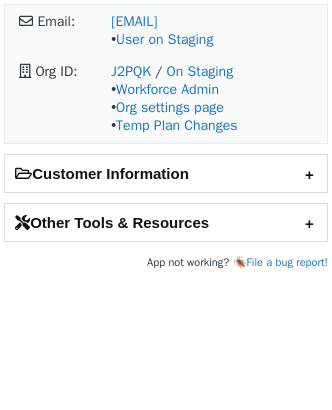 scroll, scrollTop: 0, scrollLeft: 0, axis: both 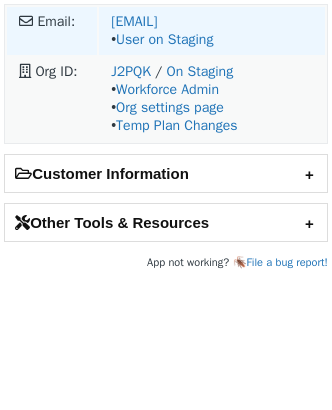 drag, startPoint x: 298, startPoint y: 27, endPoint x: 108, endPoint y: 25, distance: 190.01053 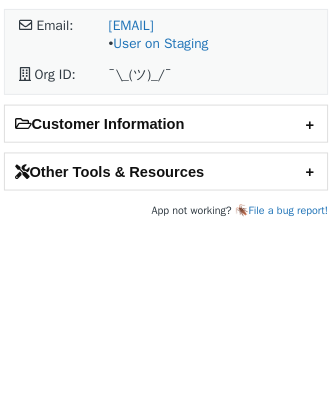 scroll, scrollTop: 0, scrollLeft: 0, axis: both 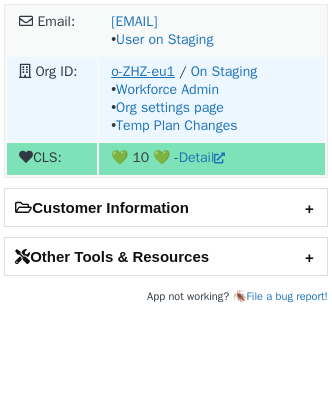 click on "[ORG_ID]" at bounding box center [143, 71] 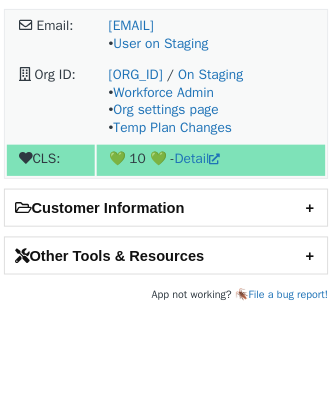 scroll, scrollTop: 0, scrollLeft: 0, axis: both 